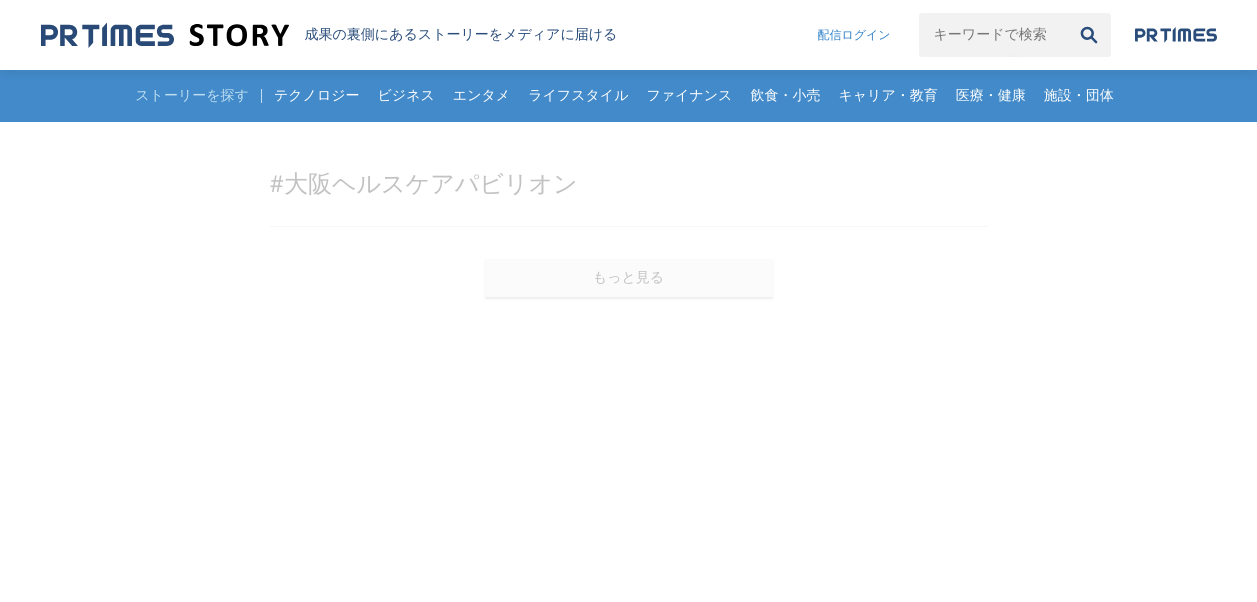 scroll, scrollTop: 0, scrollLeft: 0, axis: both 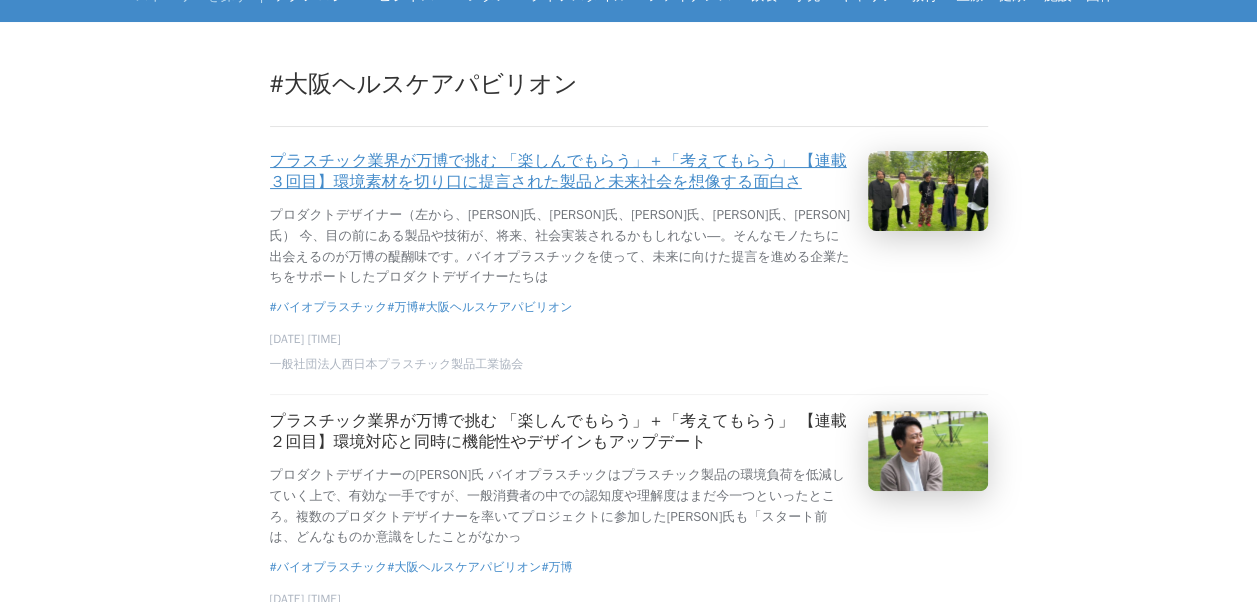 click on "プラスチック業界が万博で挑む 「楽しんでもらう」＋「考えてもらう」 【連載３回目】環境素材を切り口に提言された製品と未来社会を想像する面白さ" at bounding box center [561, 172] 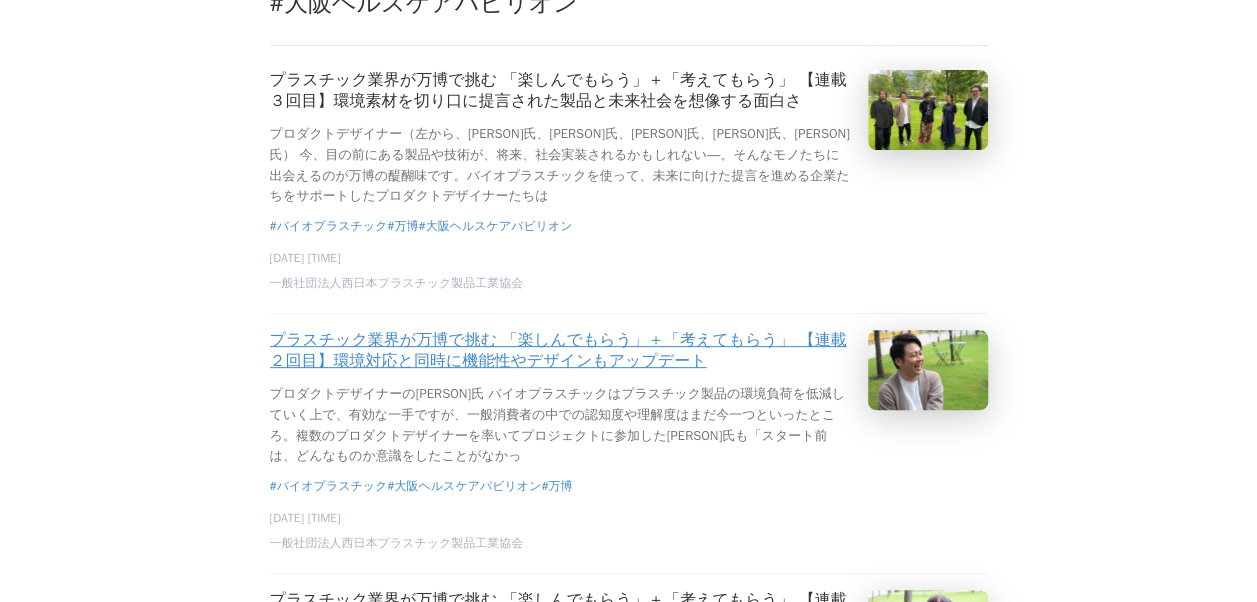 scroll, scrollTop: 200, scrollLeft: 0, axis: vertical 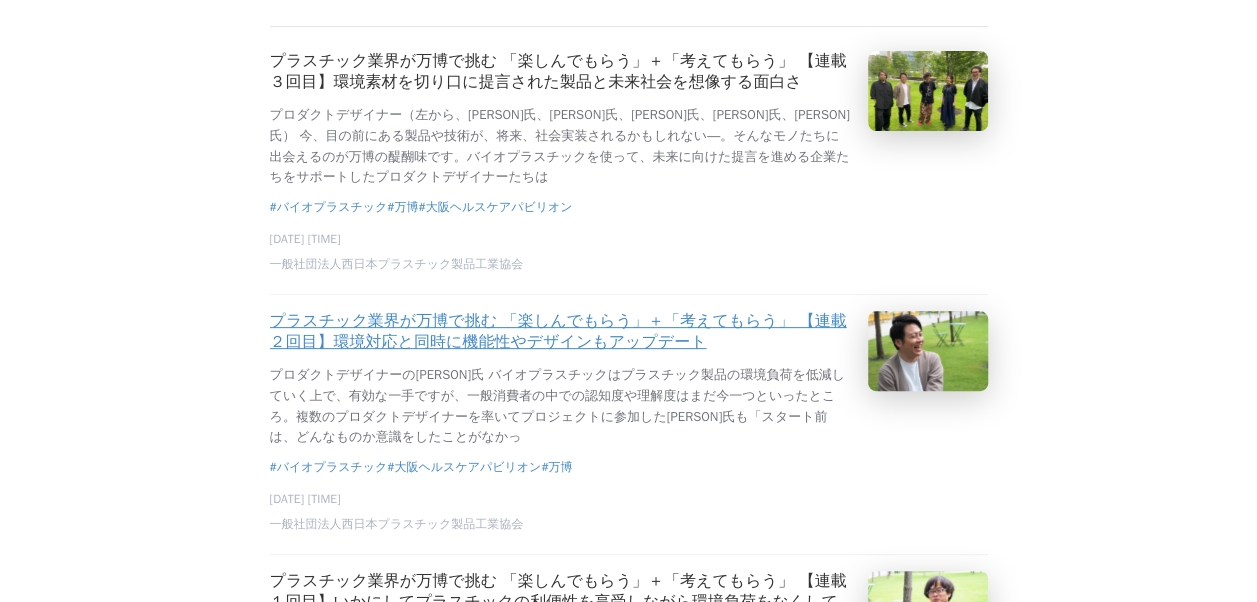 click on "プラスチック業界が万博で挑む 「楽しんでもらう」＋「考えてもらう」 【連載２回目】環境対応と同時に機能性やデザインもアップデート" at bounding box center [561, 332] 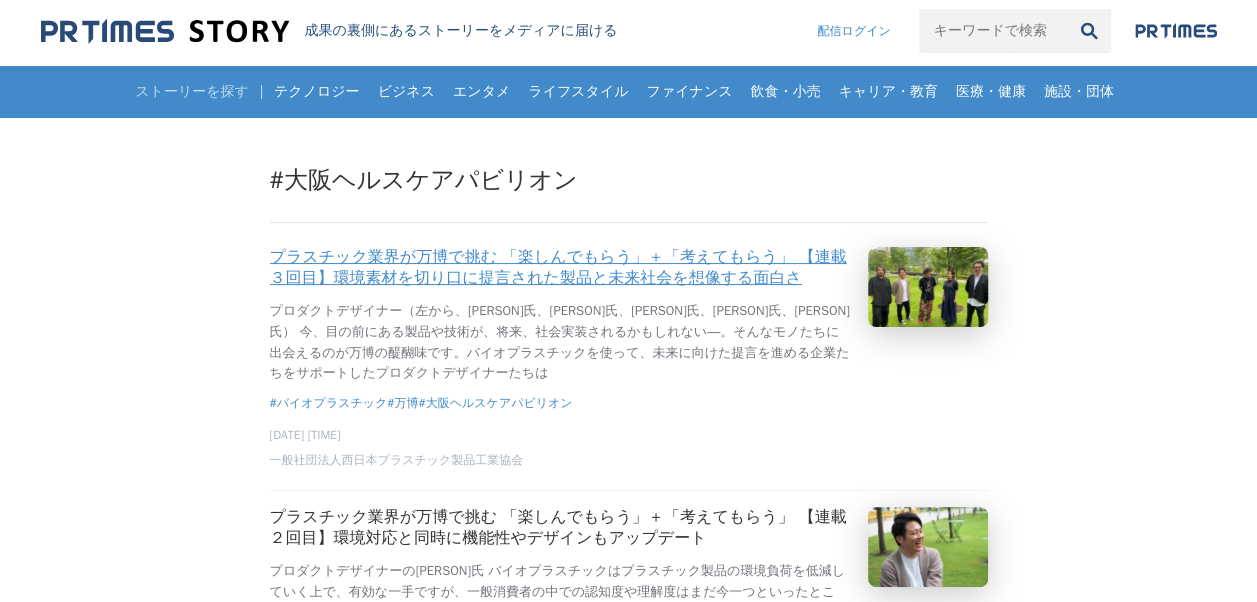 scroll, scrollTop: 0, scrollLeft: 0, axis: both 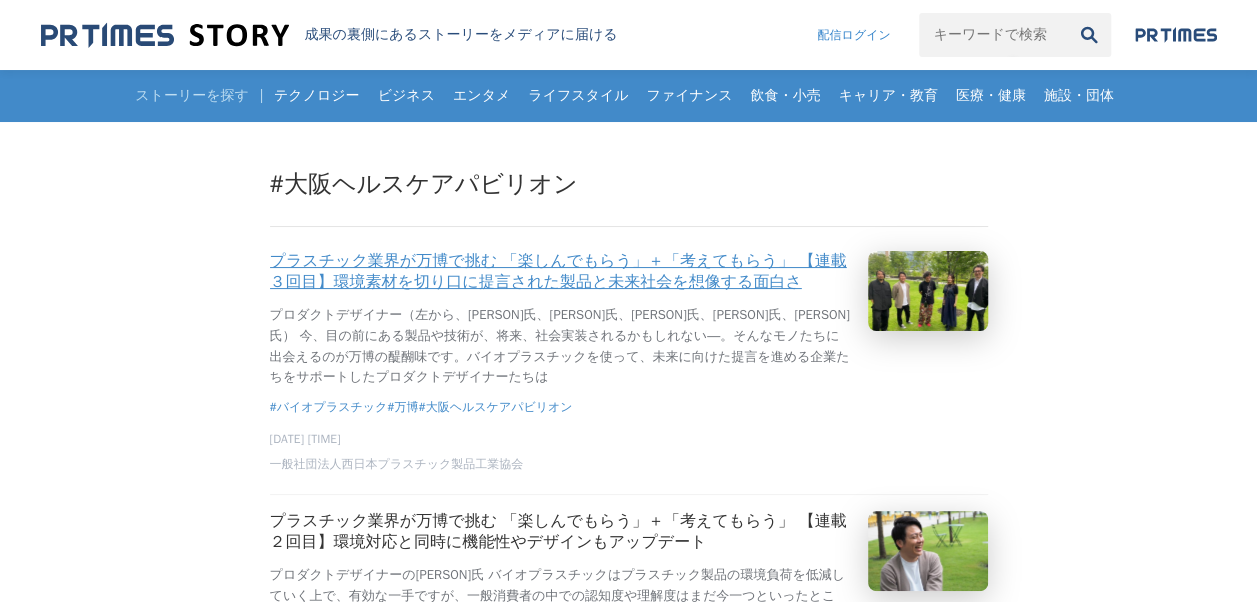 click on "プラスチック業界が万博で挑む 「楽しんでもらう」＋「考えてもらう」 【連載３回目】環境素材を切り口に提言された製品と未来社会を想像する面白さ" at bounding box center [561, 272] 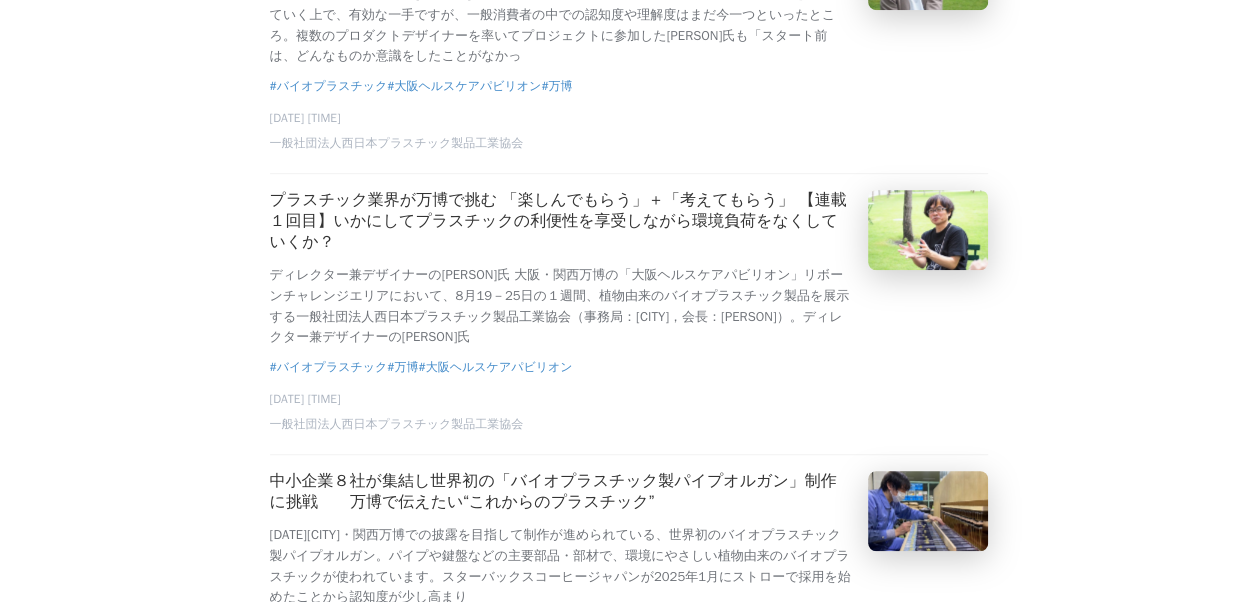 scroll, scrollTop: 600, scrollLeft: 0, axis: vertical 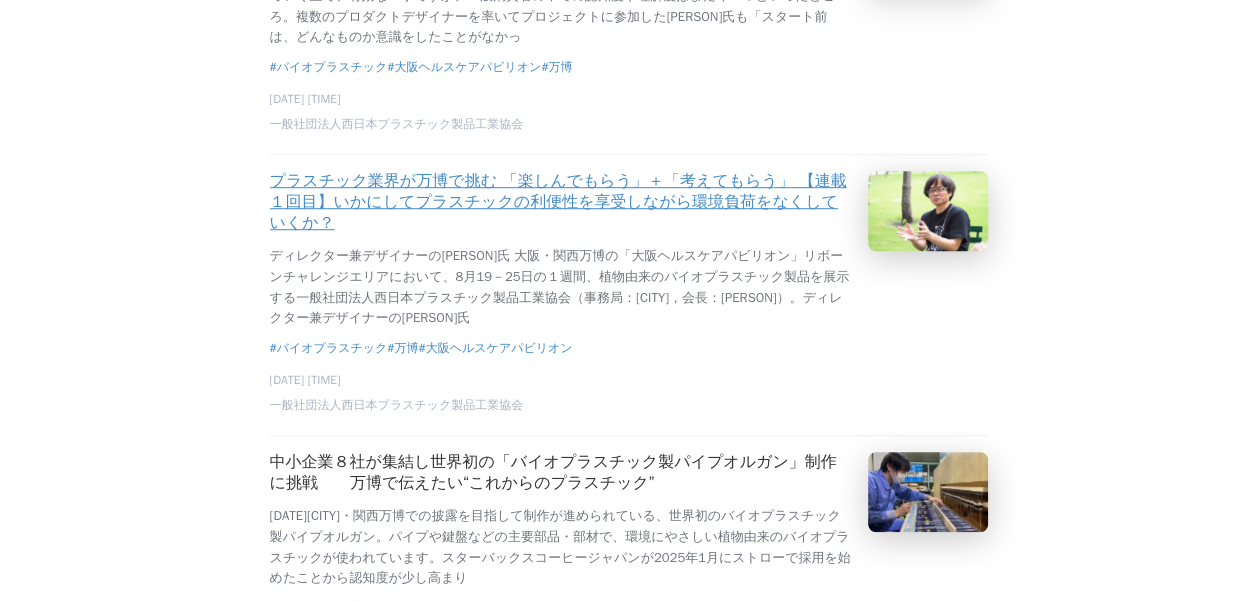 click on "プラスチック業界が万博で挑む 「楽しんでもらう」＋「考えてもらう」 【連載１回目】いかにしてプラスチックの利便性を享受しながら環境負荷をなくしていくか？" at bounding box center (561, 202) 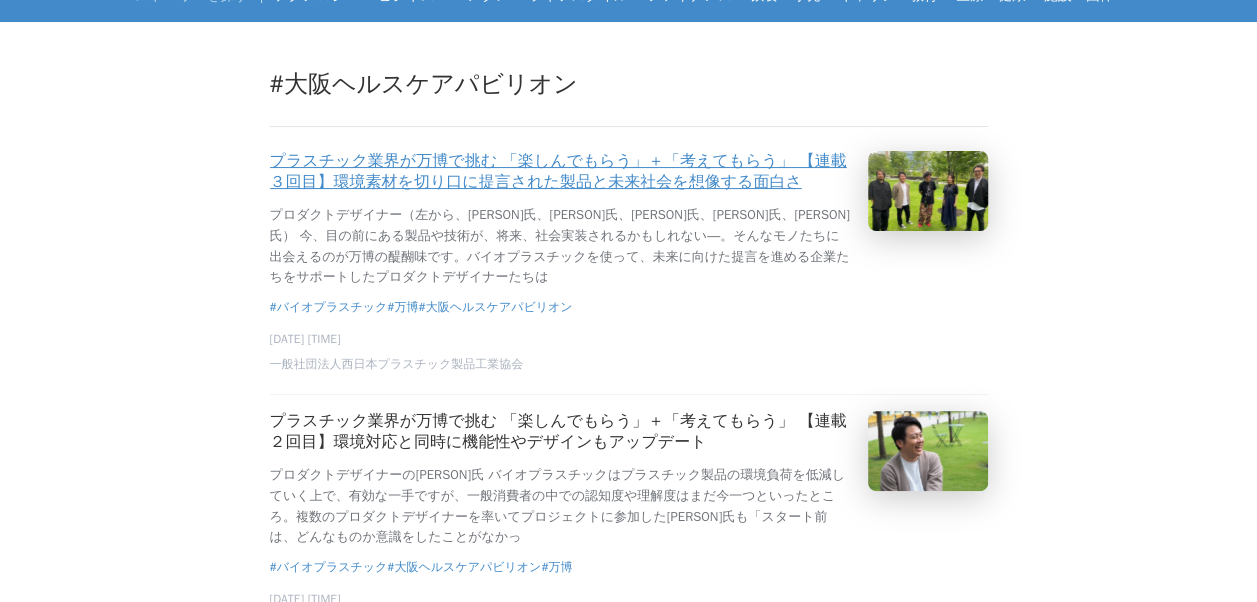 click on "プラスチック業界が万博で挑む 「楽しんでもらう」＋「考えてもらう」 【連載３回目】環境素材を切り口に提言された製品と未来社会を想像する面白さ" at bounding box center (561, 172) 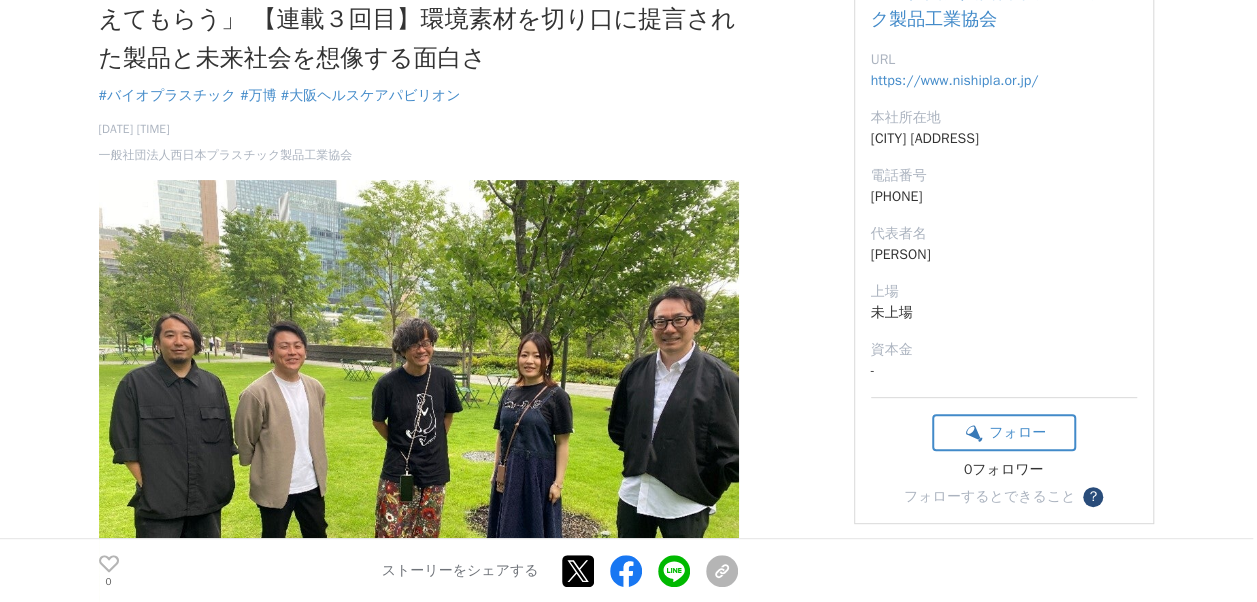 scroll, scrollTop: 0, scrollLeft: 0, axis: both 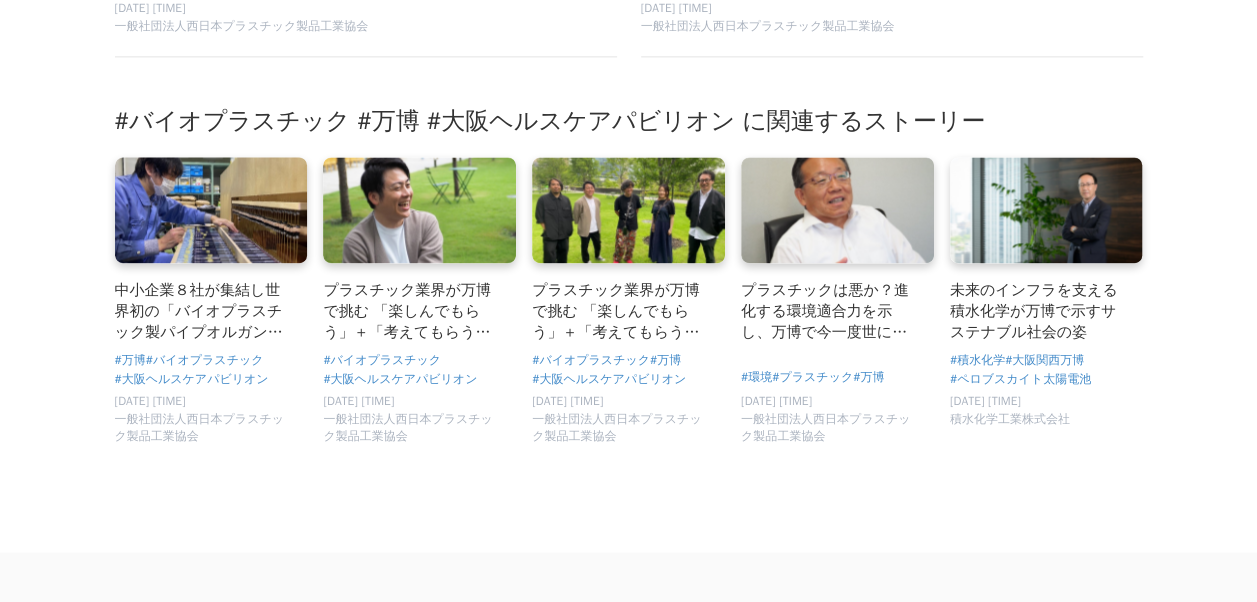 click on "中小企業８社が集結し世界初の「バイオプラスチック製パイプオルガン」制作に挑戦　　万博で伝えたい“これからのプラスチック”" at bounding box center (844, -480) 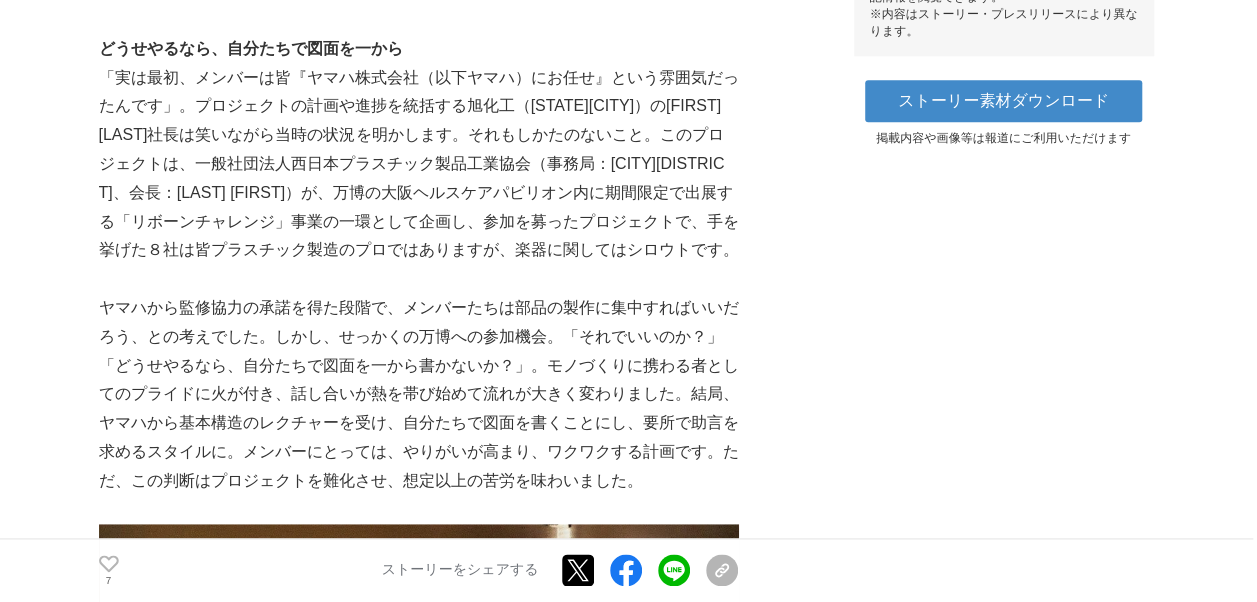 scroll, scrollTop: 1100, scrollLeft: 0, axis: vertical 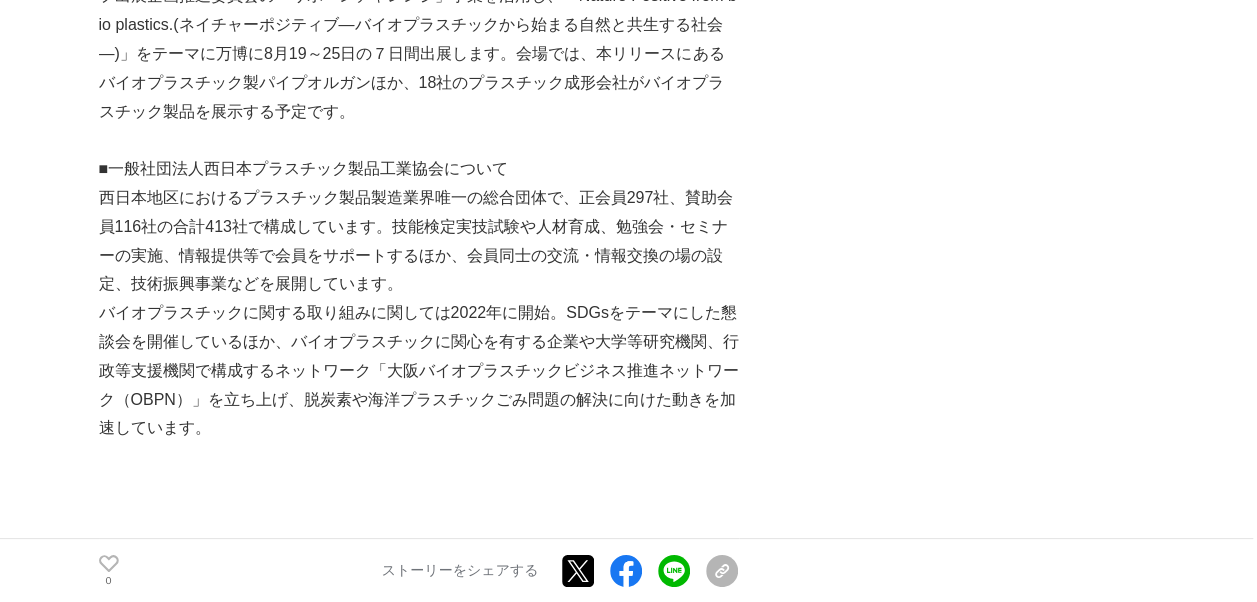 click on "2回目" at bounding box center [119, -350] 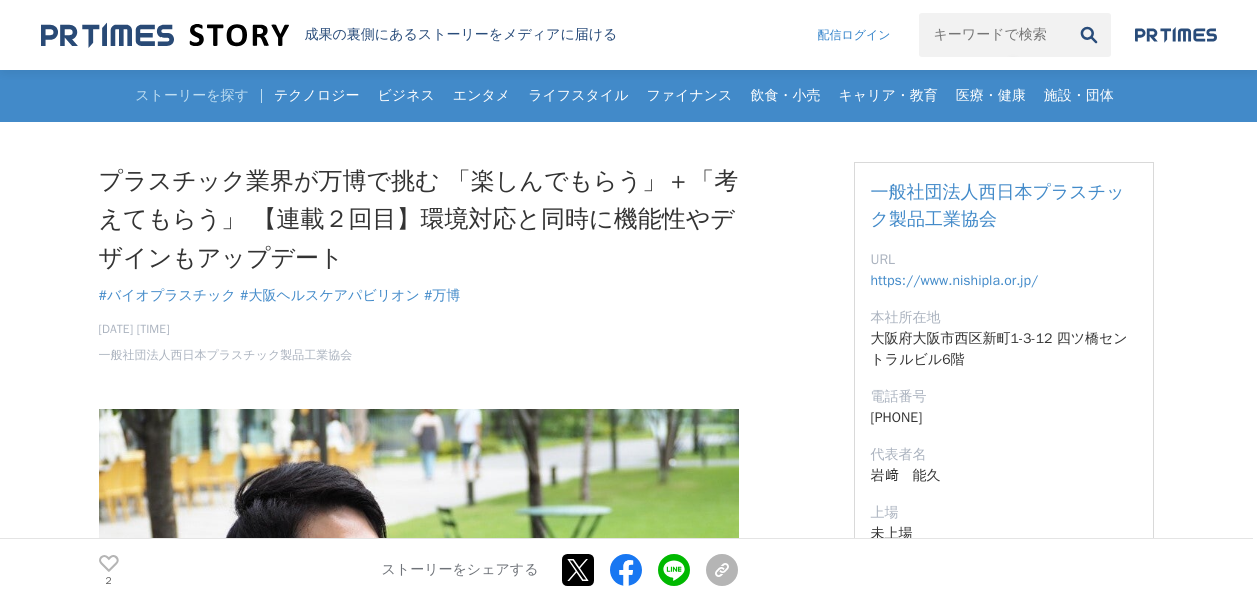 scroll, scrollTop: 400, scrollLeft: 0, axis: vertical 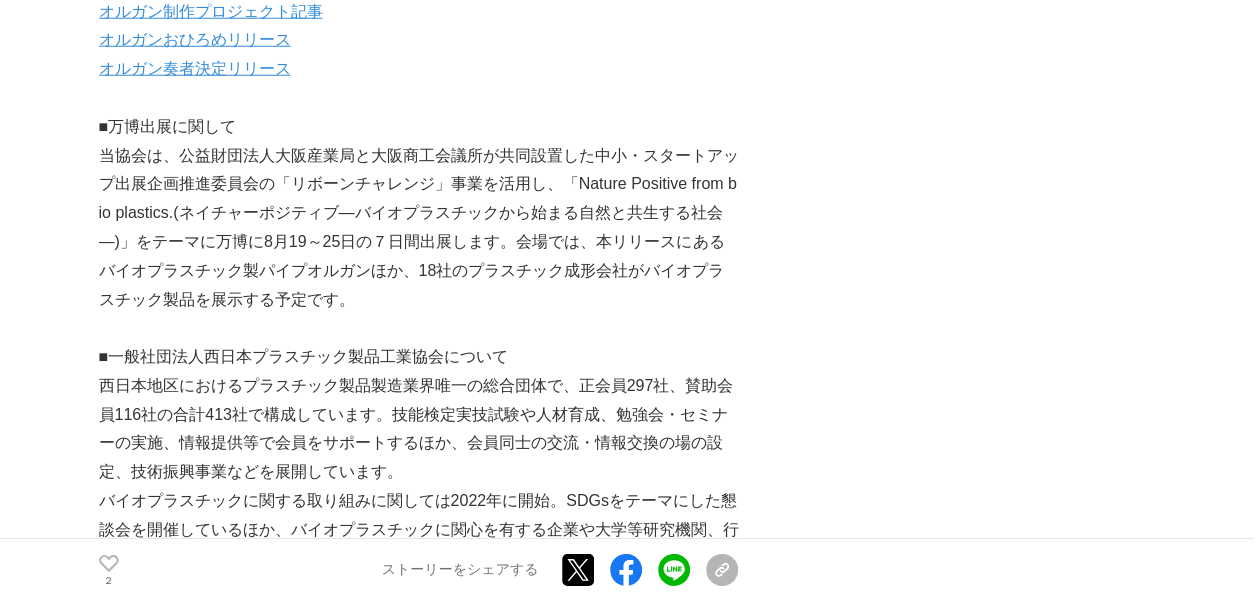 click on "万博展示概要リリース" at bounding box center [179, -76] 